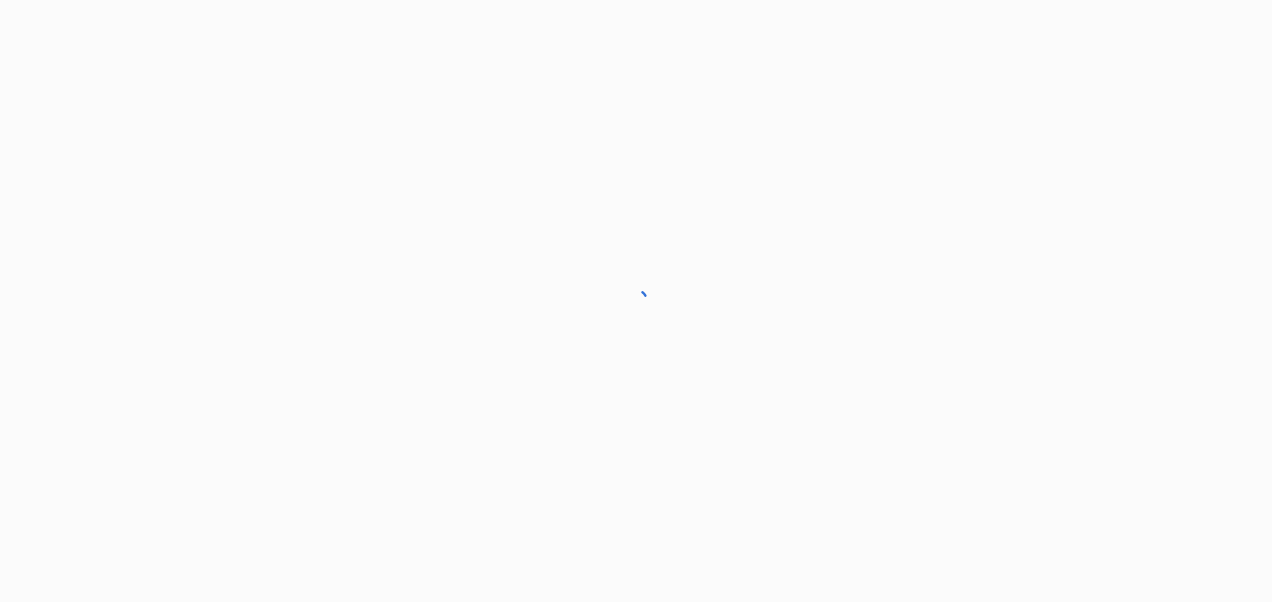 scroll, scrollTop: 0, scrollLeft: 0, axis: both 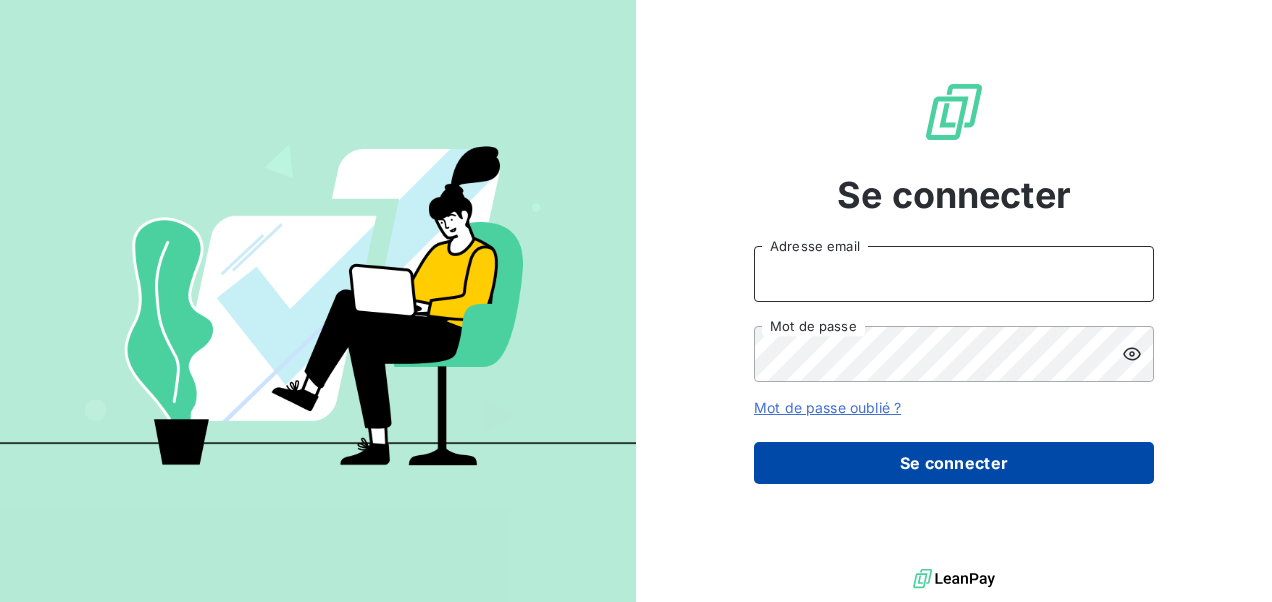 type on "[EMAIL]" 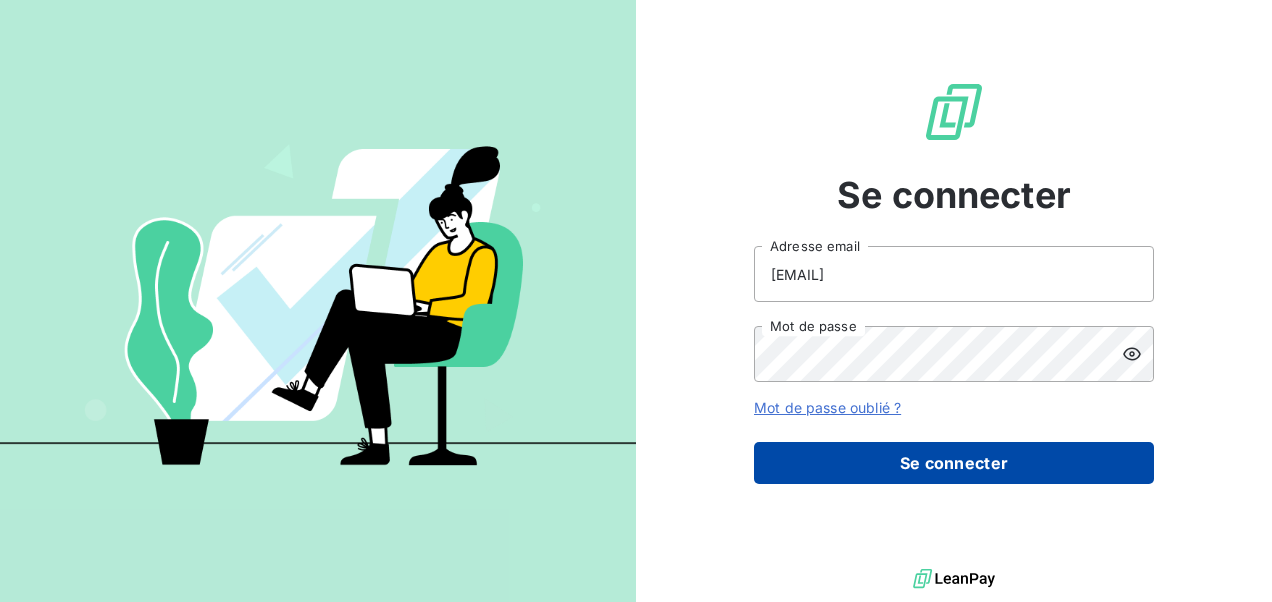 click on "Se connecter" at bounding box center [954, 463] 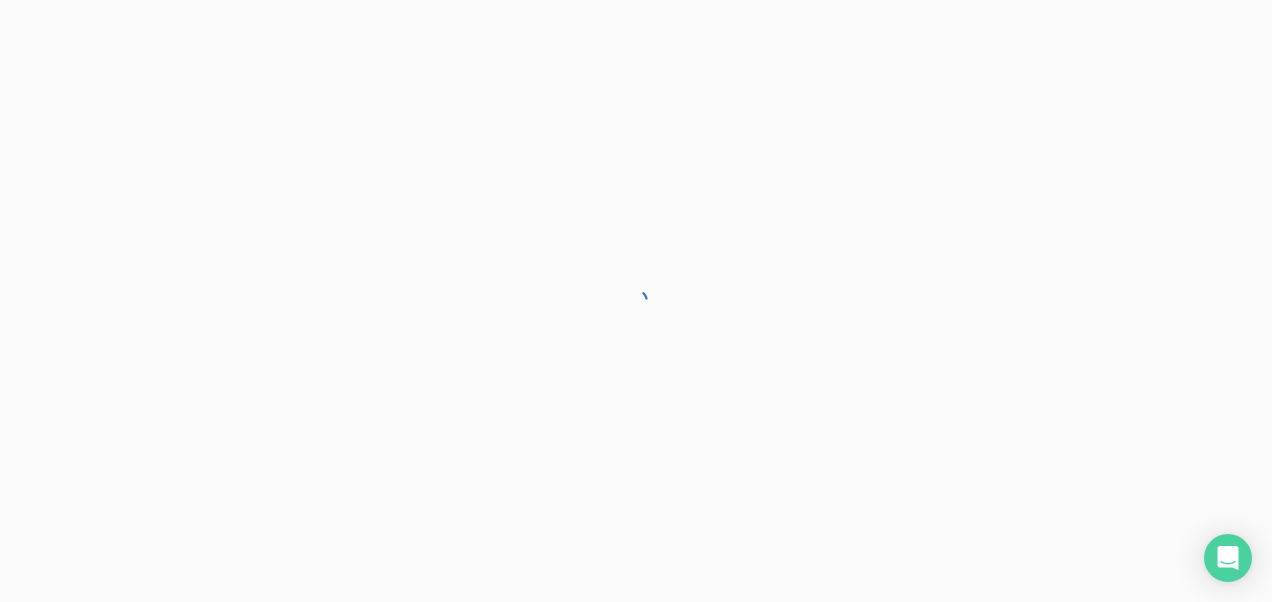 scroll, scrollTop: 0, scrollLeft: 0, axis: both 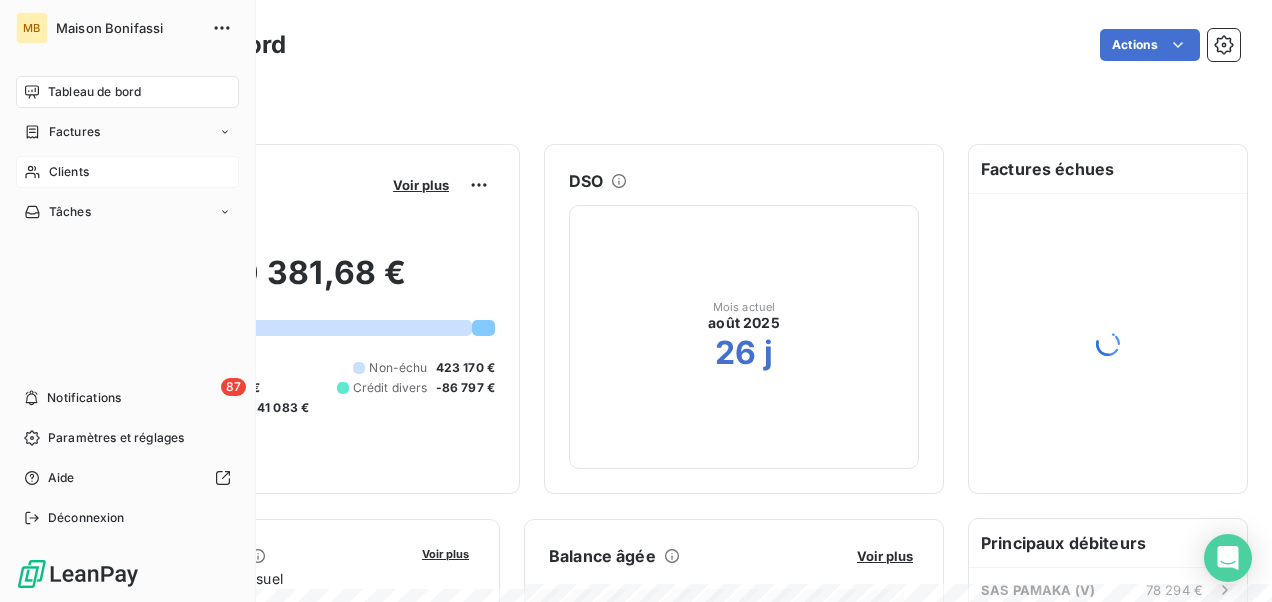 click 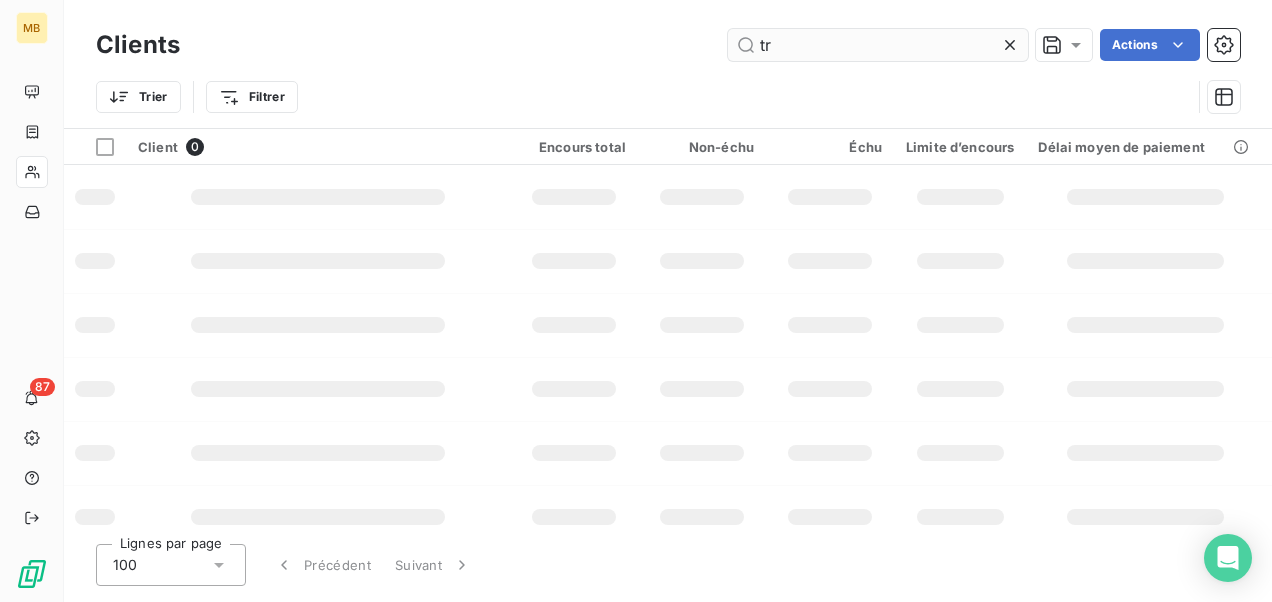 type on "t" 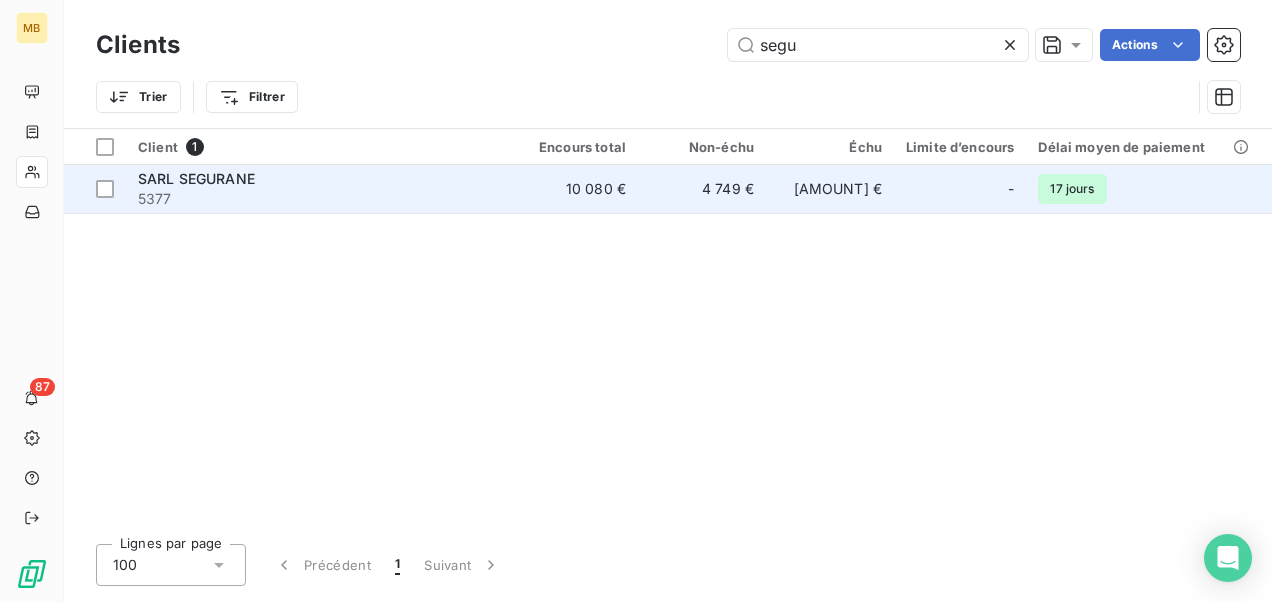 type on "segu" 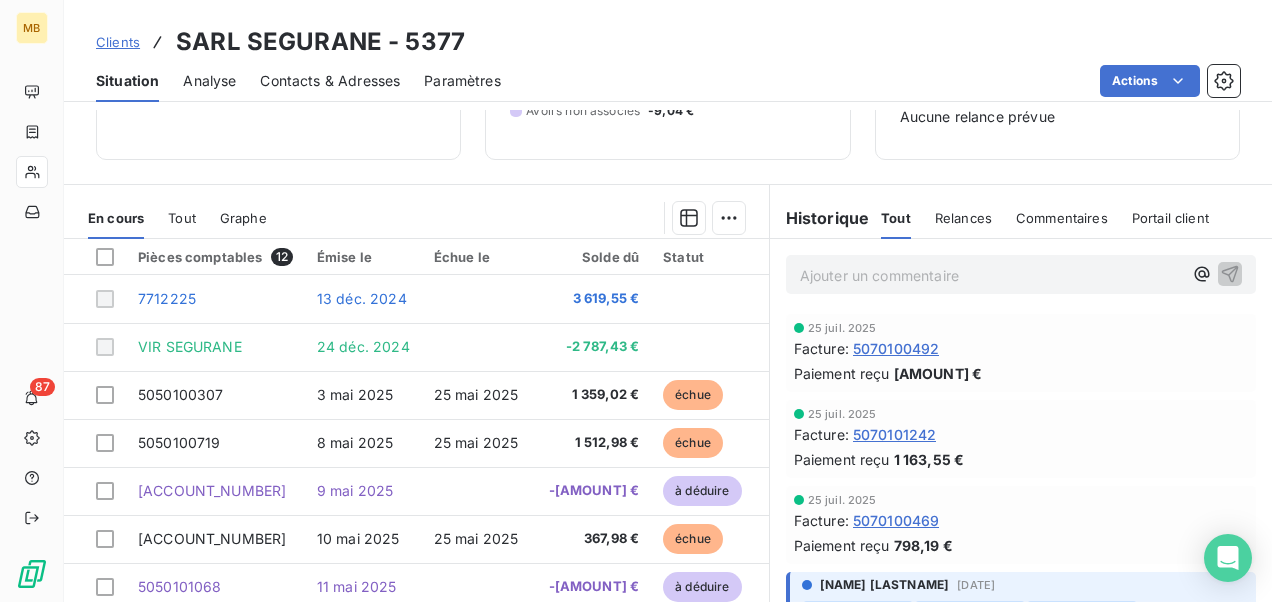 scroll, scrollTop: 257, scrollLeft: 0, axis: vertical 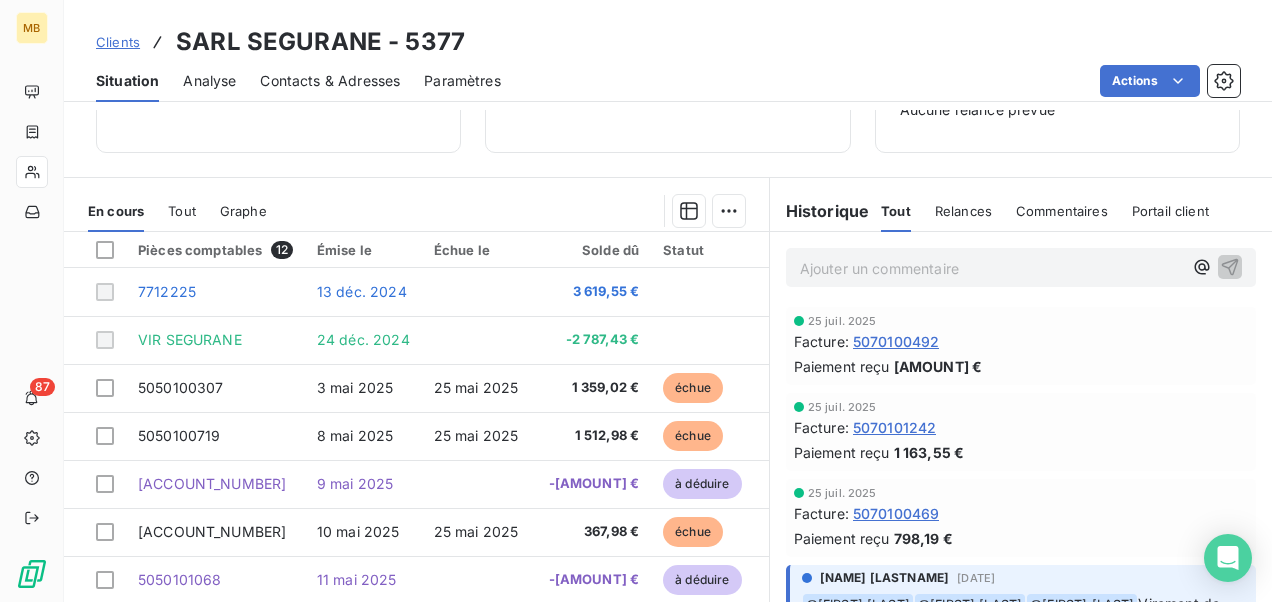 click on "Ajouter un commentaire ﻿" at bounding box center [991, 268] 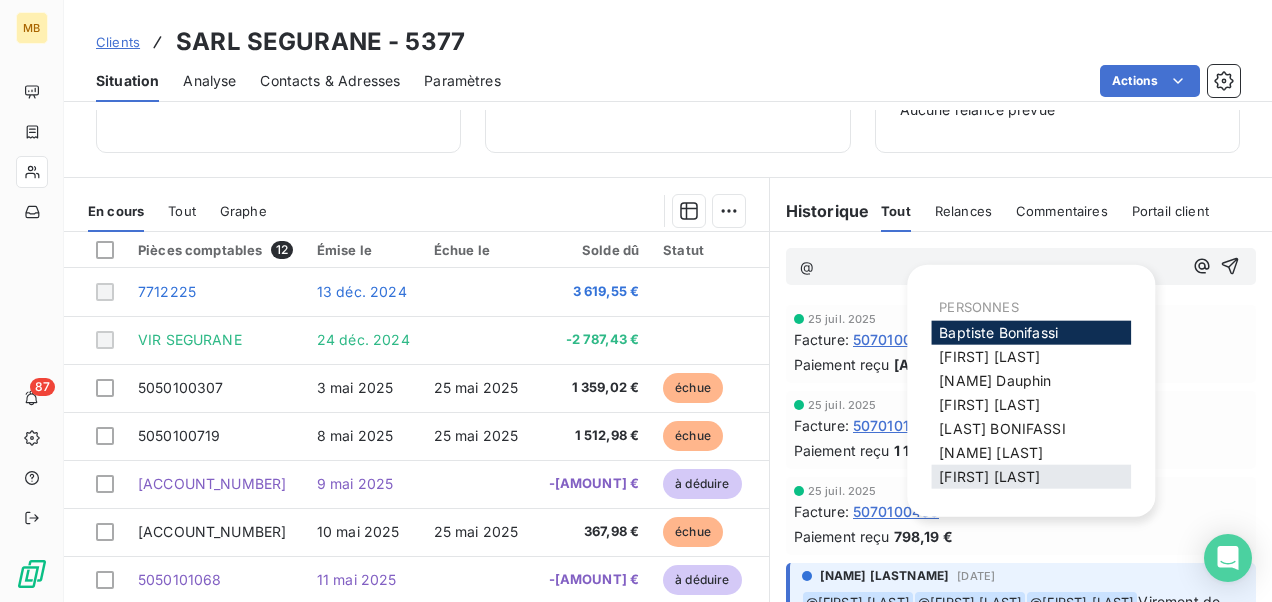click on "[NAME]   [LASTNAME]" at bounding box center [989, 476] 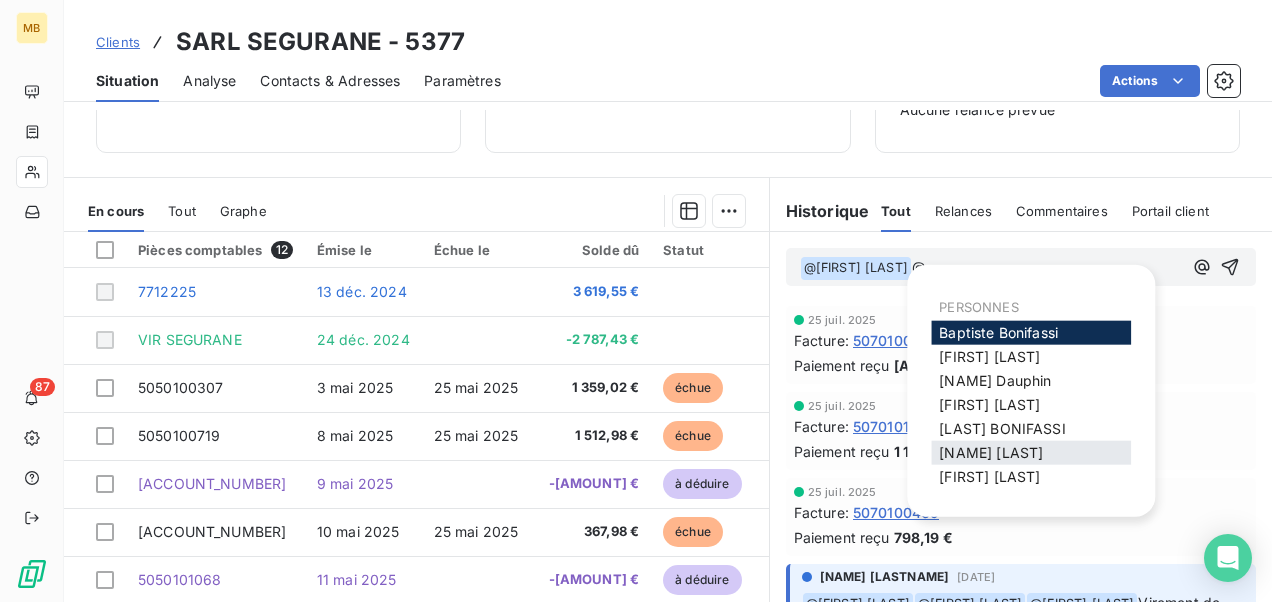 click on "[NAME]   [LASTNAME]" at bounding box center [991, 452] 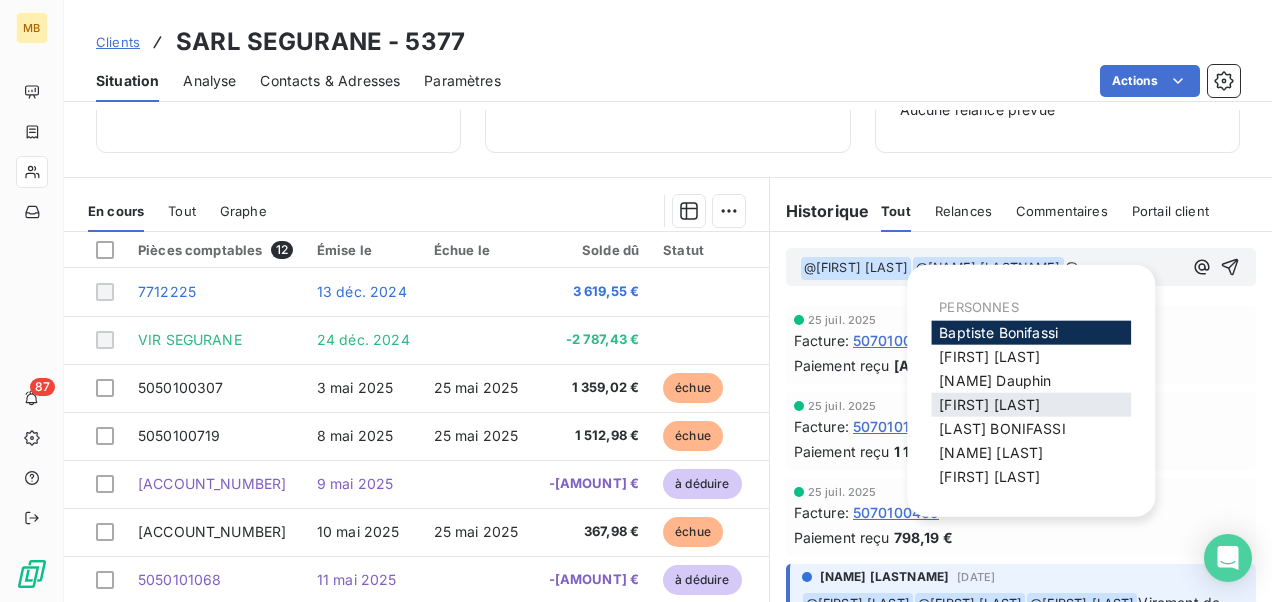 click on "[FIRST] [LAST]" at bounding box center (989, 404) 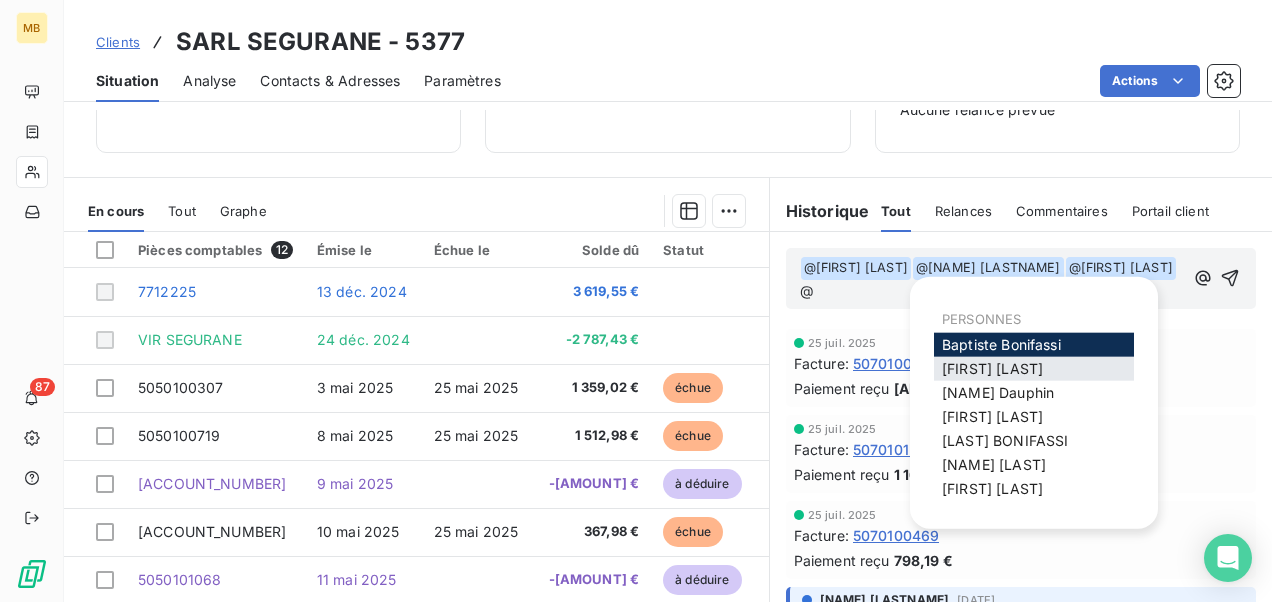click on "[FIRST] [LAST]" at bounding box center [992, 368] 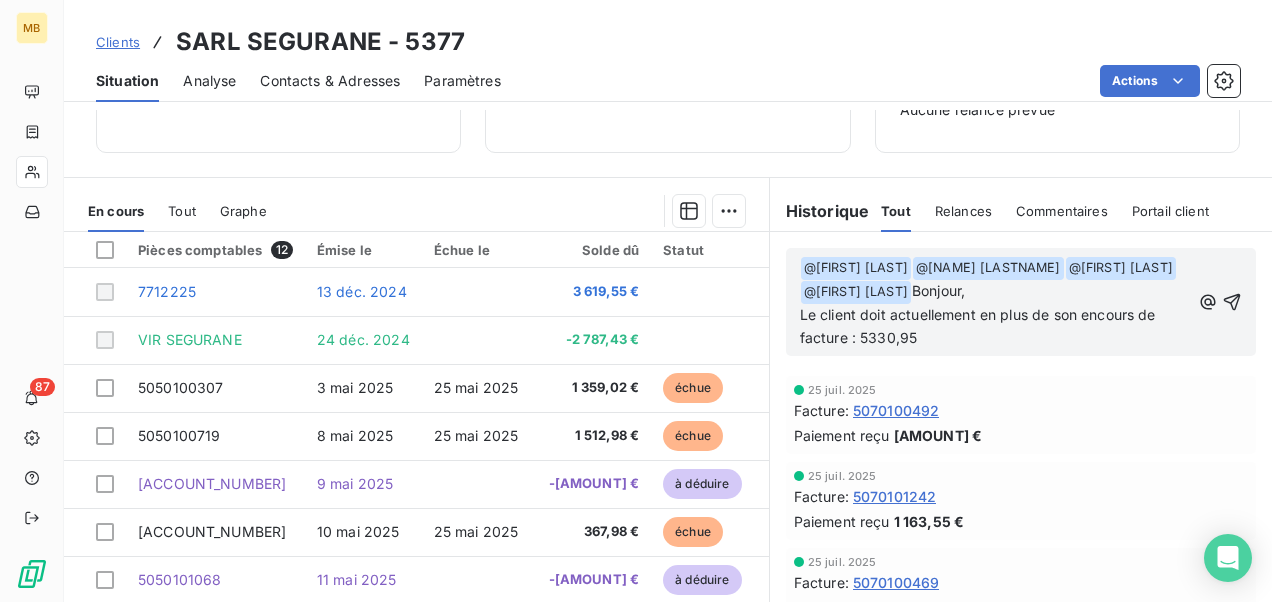 click on "[AMOUNT] €" at bounding box center [938, 435] 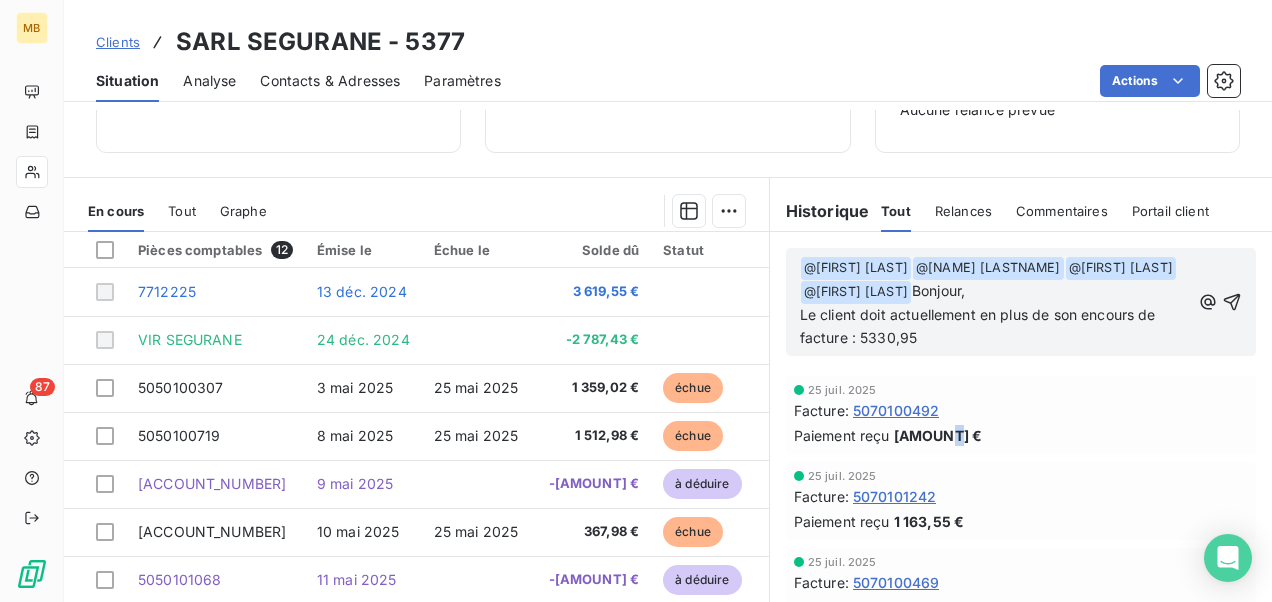 click on "[AMOUNT] €" at bounding box center [938, 435] 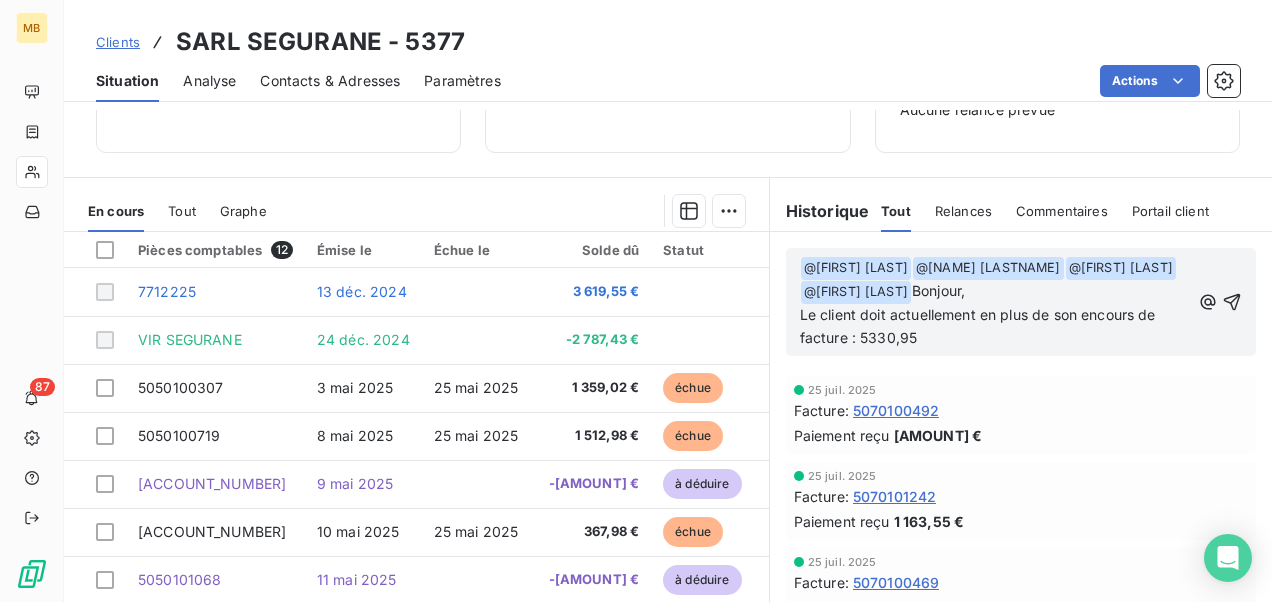 click on "﻿ @ [FIRST] [LAST] ﻿ ﻿ @ [FIRST] [LAST] ﻿ ﻿ @ [FIRST] [LAST] ﻿ ﻿ @ [FIRST] [LAST] ﻿
Bonjour,
Le client doit actuellement en plus de son encours de facture : [AMOUNT]" at bounding box center [995, 303] 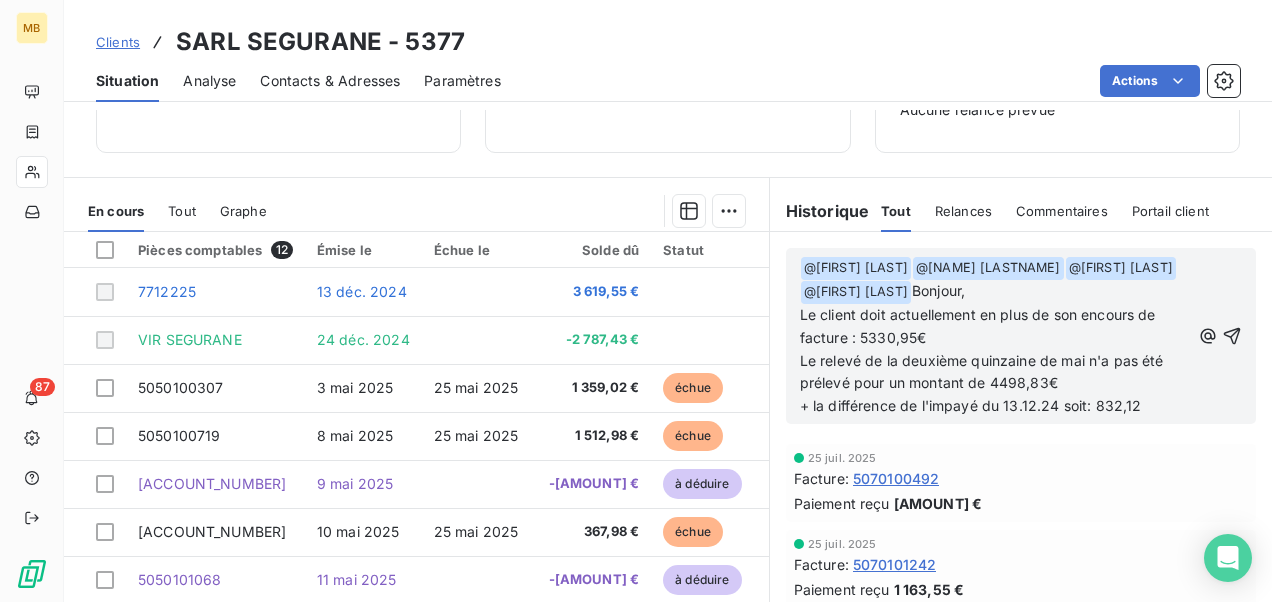 click on "Bonjour,
Le client doit actuellement en plus de son encours de facture : 5330,95€
Le relevé de la deuxième quinzaine de mai n'a pas été prélevé pour un montant de 4498,83€
+ la différence de l'impayé du 13.12.24 soit: 832,12" at bounding box center (984, 348) 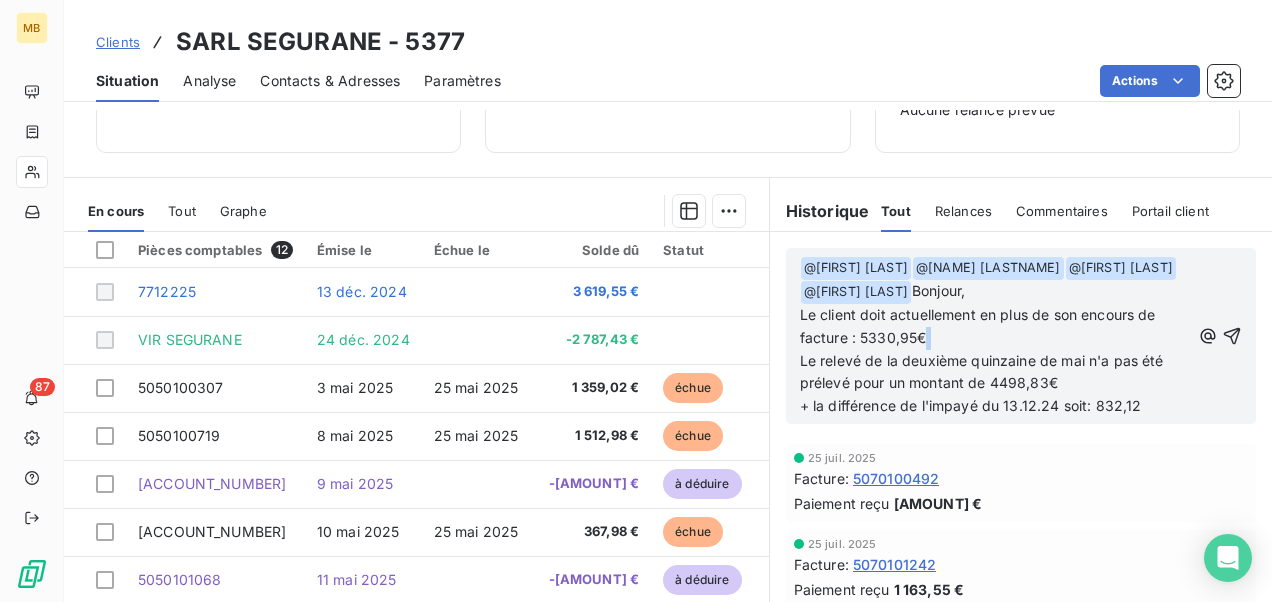 click on "Bonjour,
Le client doit actuellement en plus de son encours de facture : 5330,95€
Le relevé de la deuxième quinzaine de mai n'a pas été prélevé pour un montant de 4498,83€
+ la différence de l'impayé du 13.12.24 soit: 832,12" at bounding box center (984, 348) 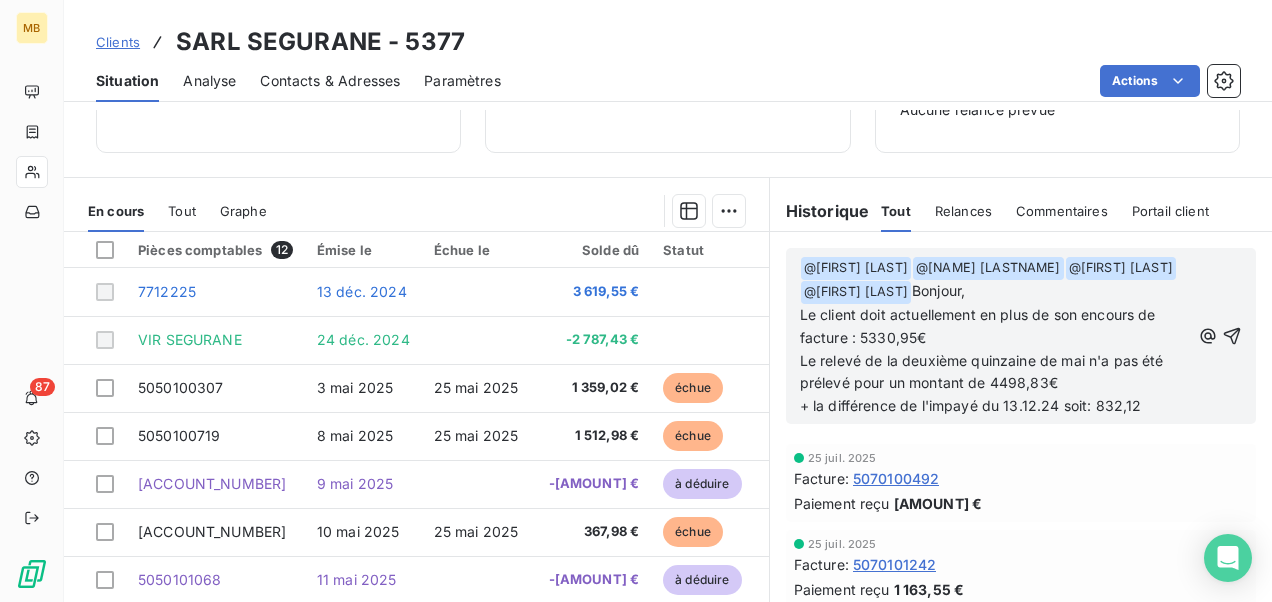 click on "﻿ @ [LAST] ﻿ ﻿ @ [LAST] ﻿ ﻿ @ [LAST] ﻿ ﻿ @ [LAST] ﻿
Bonjour,
Le client doit actuellement en plus de son encours de facture : 5330,95€
Le relevé de la deuxième quinzaine de mai n'a pas été prélevé pour un montant de 4498,83€
+ la différence de l'impayé du 13.12.24 soit: 832,12" at bounding box center [995, 337] 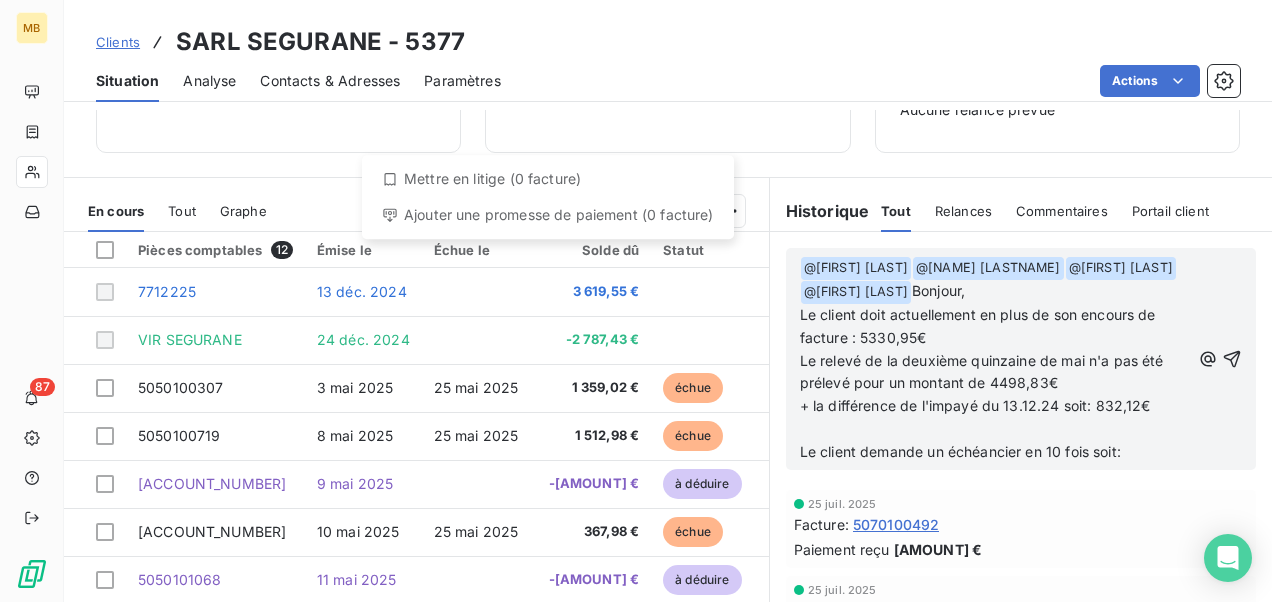 scroll, scrollTop: 330, scrollLeft: 0, axis: vertical 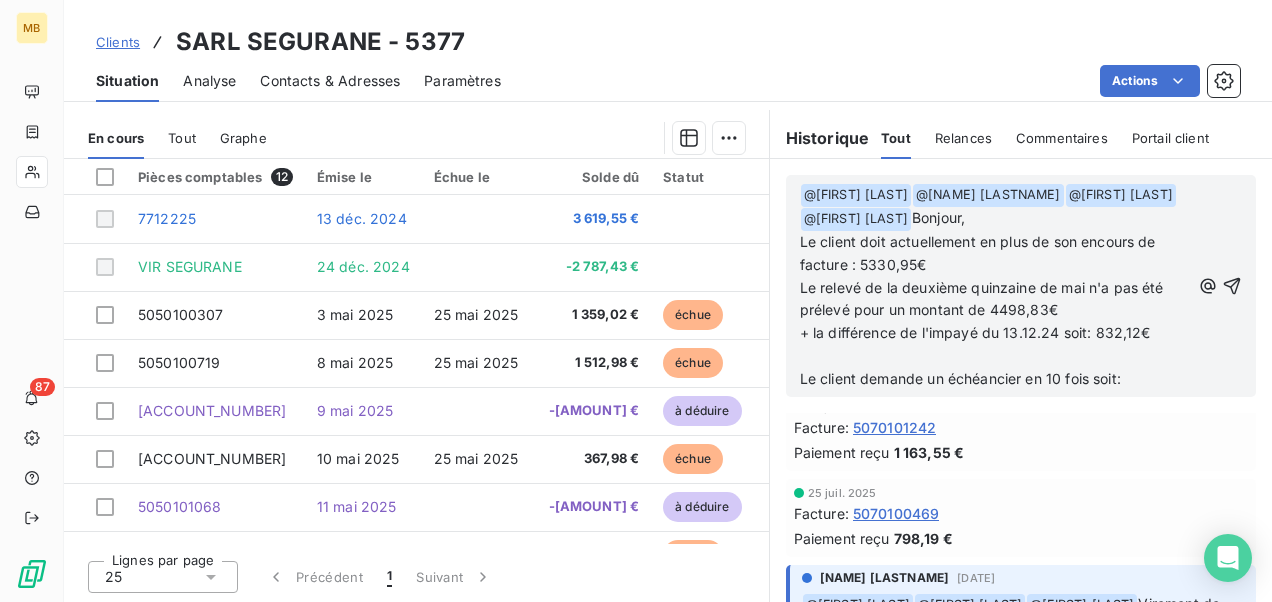 drag, startPoint x: 1248, startPoint y: 213, endPoint x: 1247, endPoint y: 228, distance: 15.033297 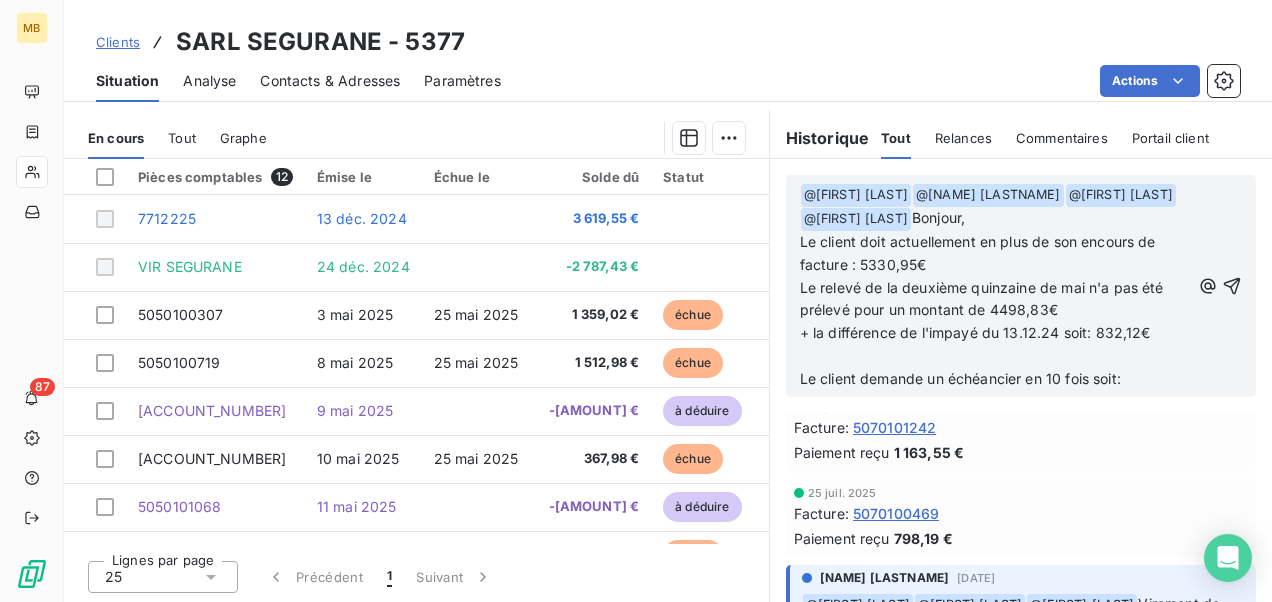 click on "MB 87 Clients SARL SEGURANE - 5377 Situation Analyse Contacts & Adresses Paramètres Actions Informations client Propriétés Client Tags Encours client   [AMOUNT] 0 Échu [AMOUNT] Non-échu [AMOUNT]   Débit divers [AMOUNT] Crédit divers [AMOUNT] Avoirs non associés [AMOUNT]   Limite d’encours Ajouter une limite d’encours autorisé Gestion du risque Surveiller ce client en intégrant votre outil de gestion des risques client. Relance Aucune relance prévue En cours Tout Graphe Pièces comptables 12 Émise le Échue le Solde dû Statut Délai   Retard   7712225 [DATE] [AMOUNT] 236 j VIR SEGURANE [DATE] [AMOUNT] 225 j 5050100307 [DATE] [DATE] [AMOUNT] échue 95 j +73 j 5050100719 [DATE] [DATE] [AMOUNT] échue 90 j +73 j 5050100912 [DATE] [AMOUNT] à déduire 89 j 5050101022 [DATE] [DATE] [AMOUNT] échue 88 j +73 j 5050101068 [DATE] [AMOUNT] à déduire 87 j 5050101500 83 j" at bounding box center [636, 301] 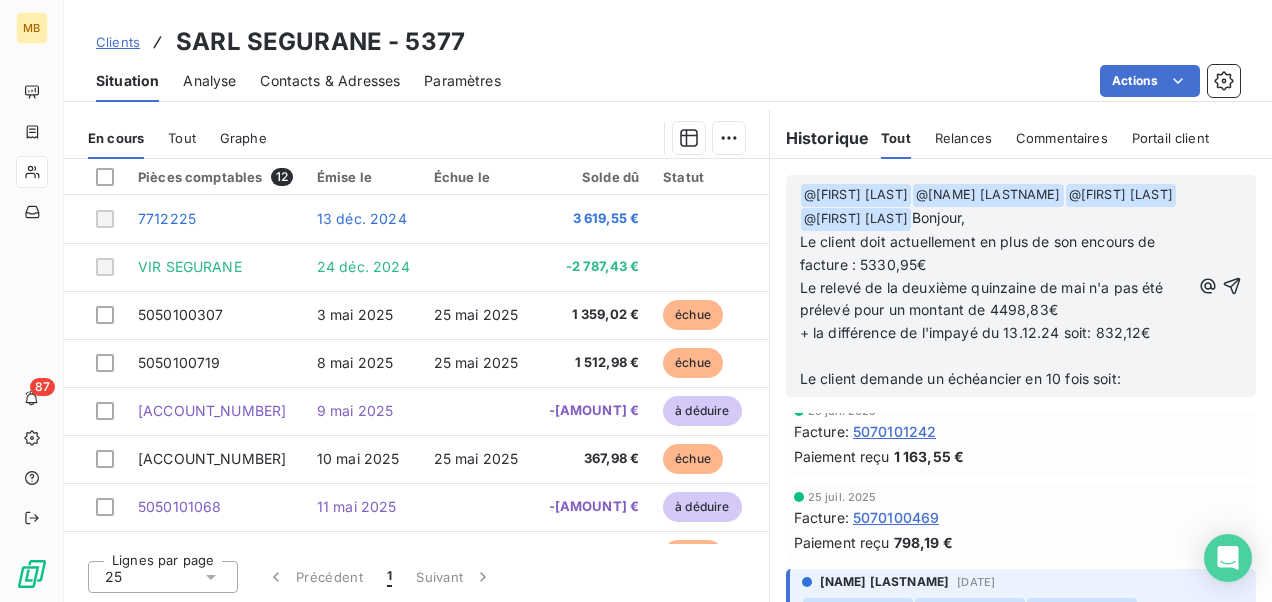 click on "﻿ @ [FIRST] [LAST] ﻿ ﻿ @ [FIRST] [LAST] ﻿ ﻿ @ [FIRST] [LAST] ﻿ ﻿ @ [FIRST] [LAST]
Bonjour,
Le client doit actuellement en plus de son encours de facture : [AMOUNT]€
Le relevé de la deuxième quinzaine de mai n'a pas été prélevé pour un montant de [AMOUNT]€
+ la différence de l'impayé du 13.[DATE].24 soit: [AMOUNT]€
Le client demande un échéancier en 10 fois soit:" at bounding box center [995, 287] 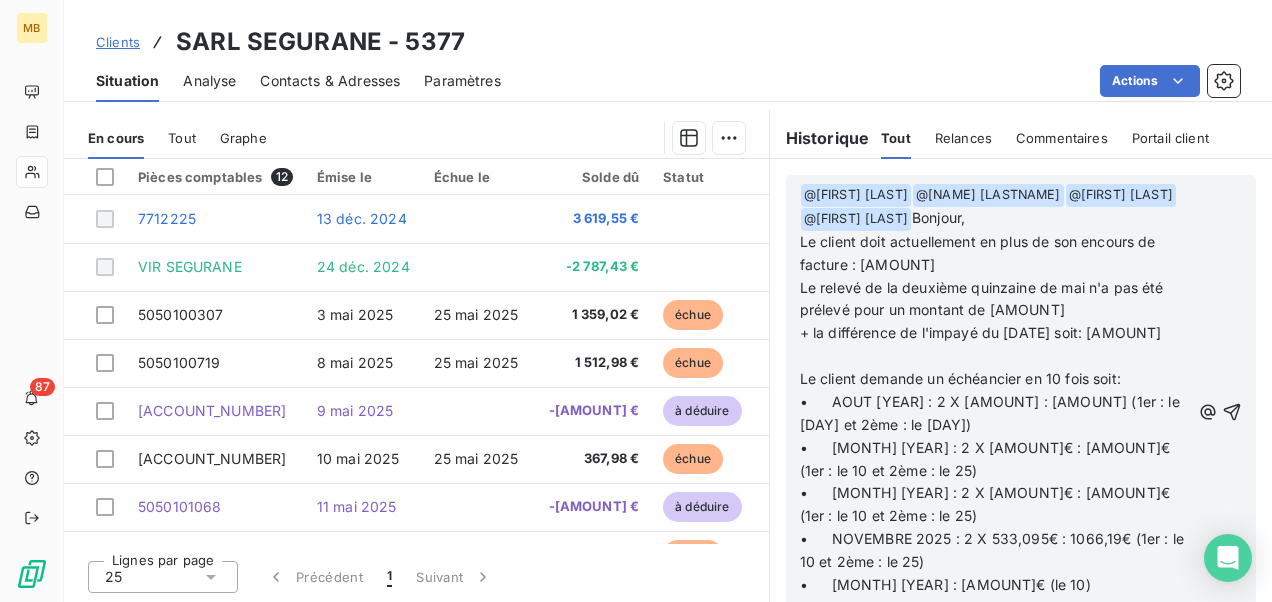 scroll, scrollTop: 335, scrollLeft: 0, axis: vertical 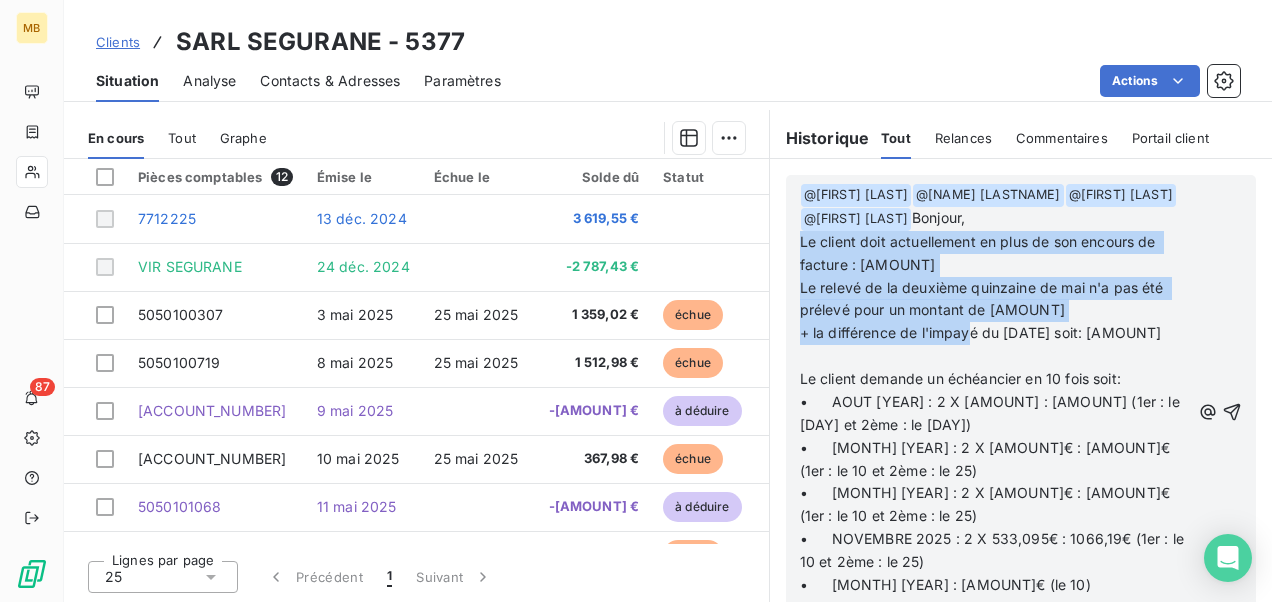 drag, startPoint x: 953, startPoint y: 357, endPoint x: 965, endPoint y: 246, distance: 111.64677 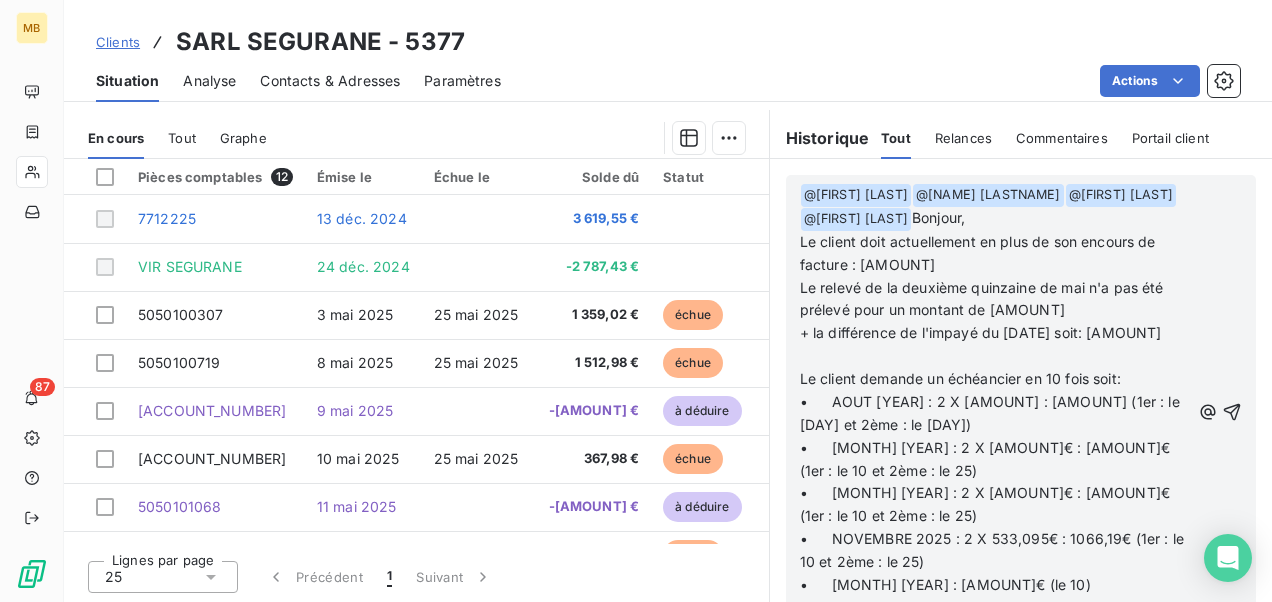 click on "•	NOVEMBRE 2025 : 2 X 533,095€ : 1066,19€ (1er : le 10 et 2ème : le 25)" at bounding box center [995, 551] 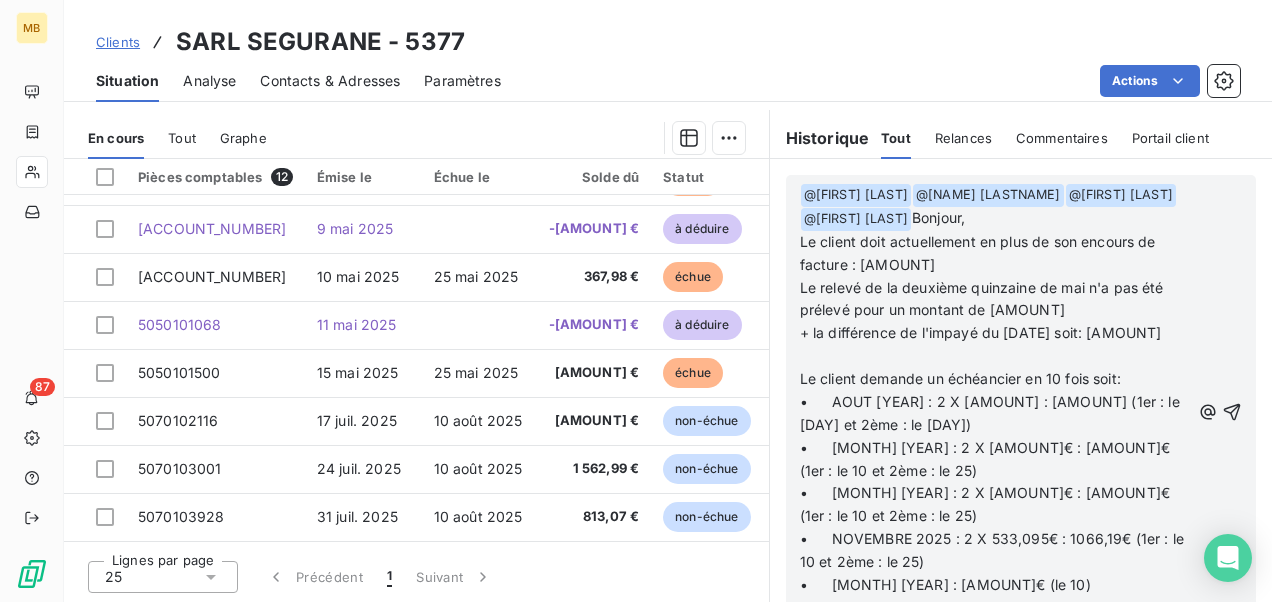 scroll, scrollTop: 0, scrollLeft: 0, axis: both 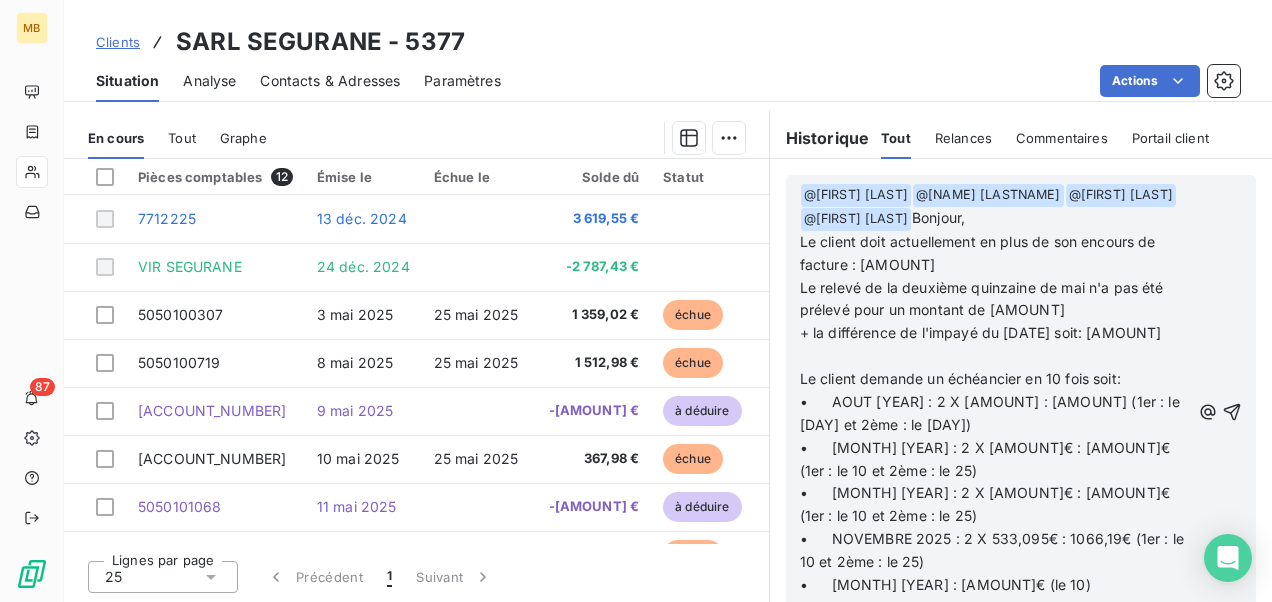 click on "﻿ @ [LAST] ﻿ ﻿ @ [LAST] ﻿ ﻿ @ [LAST] ﻿ ﻿ @ [LAST] ﻿
Bonjour,
Le client doit actuellement en plus de son encours de facture : 5330,95€
Le relevé de la deuxième quinzaine de mai n'a pas été prélevé pour un montant de 4498,83€
+ la différence de l'impayé du 13.12.24 soit: 832,12€
Le client demande un échéancier en 10 fois soit:
•	AOUT 2025 : 2 X 533,095€ : 1066,19€ (1er : le 10 et 2ème : le 25) •	SEPTEMBRE 2025 : 2 X 533,095€ : 1066,19€ (1er : le 10 et 2ème : le 25) •	OCTOBRE 2025 : 2 X 533,095€ : 1066,19€ (1er : le 10 et 2ème : le 25) •	NOVEMBRE 2025 : 2 X 533,095€ : 1066,19€ (1er : le 10 et 2ème : le 25) •	DECEMBRE 2025 : 533,095€ (le 10) •	JANVIER 2026 : 533,095€ (le 10) ﻿" at bounding box center (1021, 412) 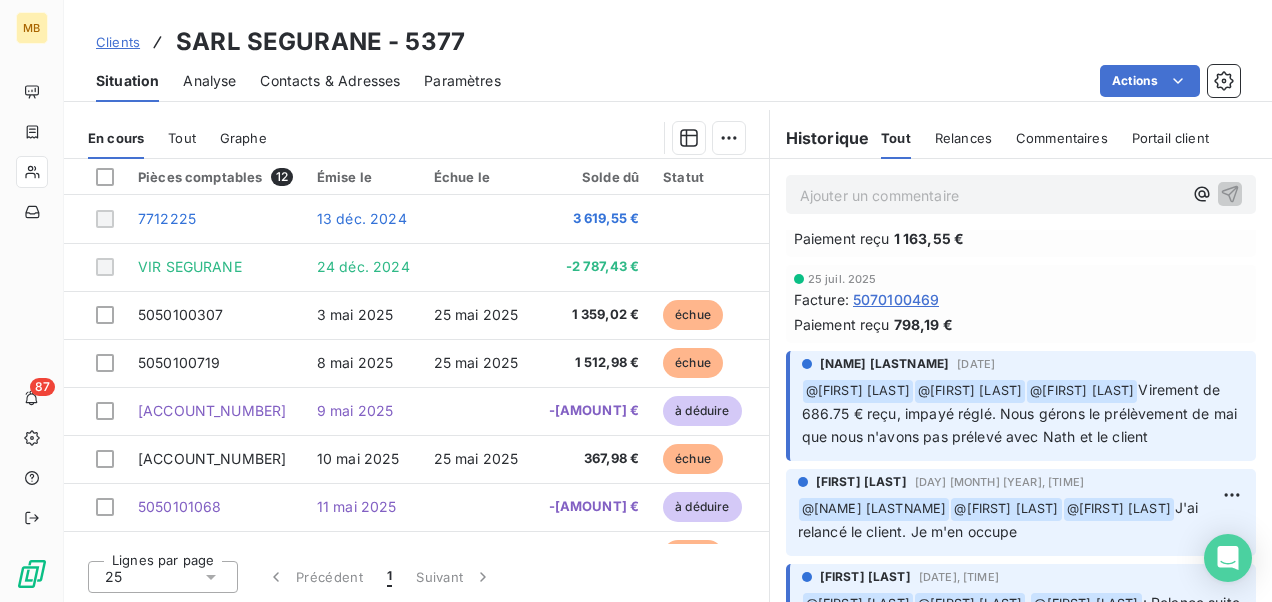 scroll, scrollTop: 0, scrollLeft: 0, axis: both 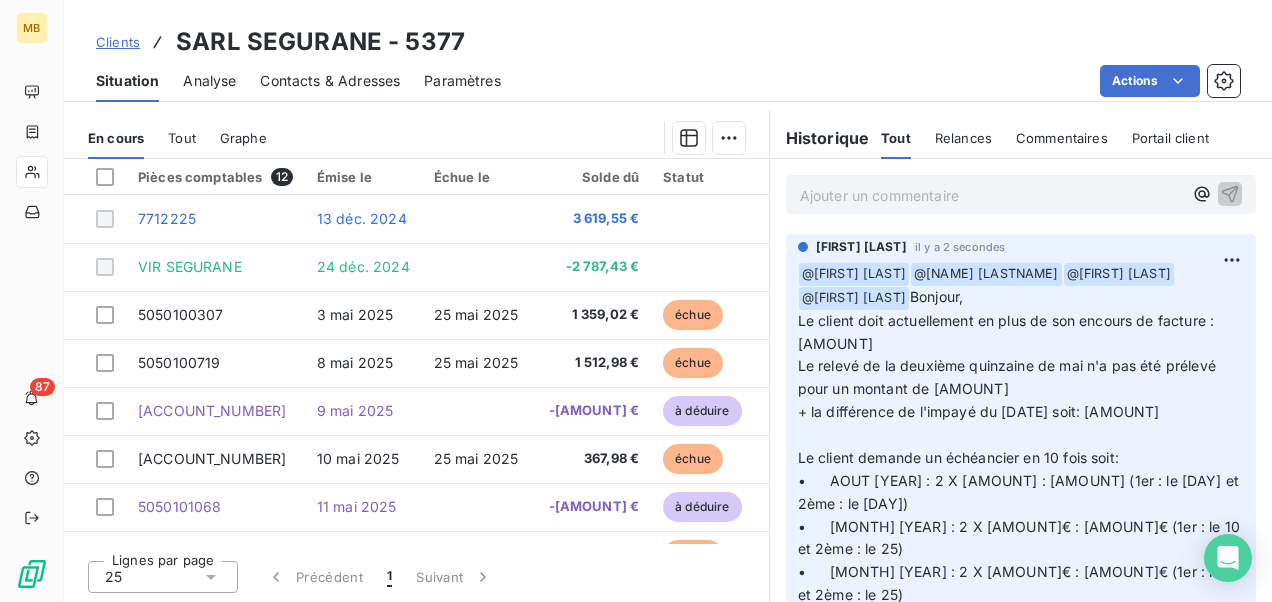 click on "@ [NAME] [LASTNAME] ﻿ @ [NAME] [LASTNAME] ﻿ @ [NAME] [LASTNAME] ﻿ @ [NAME] [LASTNAME]
Bonjour,
Le client doit actuellement en plus de son encours de facture : 5330,95€
Le relevé de la deuxième quinzaine de mai n'a pas été prélevé pour un montant de 4498,83€
+ la différence de l'impayé du 13.12.24 soit: 832,12€
Le client demande un échéancier en 10 fois soit:
•	AOUT [YEAR] : 2 X 533,095€ : 1066,19€ (1er : le 10 et 2ème : le 25)
•	SEPTEMBRE [YEAR] : 2 X 533,095€ : 1066,19€ (1er : le 10 et 2ème : le 25)
•	OCTOBRE [YEAR] : 2 X 533,095€ : 1066,19€ (1er : le 10 et 2ème : le 25)
•	NOVEMBRE [YEAR] : 2 X 533,095€ : 1066,19€ (1er : le 10 et 2ème : le 25)
•	DECEMBRE [YEAR] : 533,095€ (le 10)
•	JANVIER [YEAR] : 533,095€ (le 10)
﻿" at bounding box center [1021, 492] 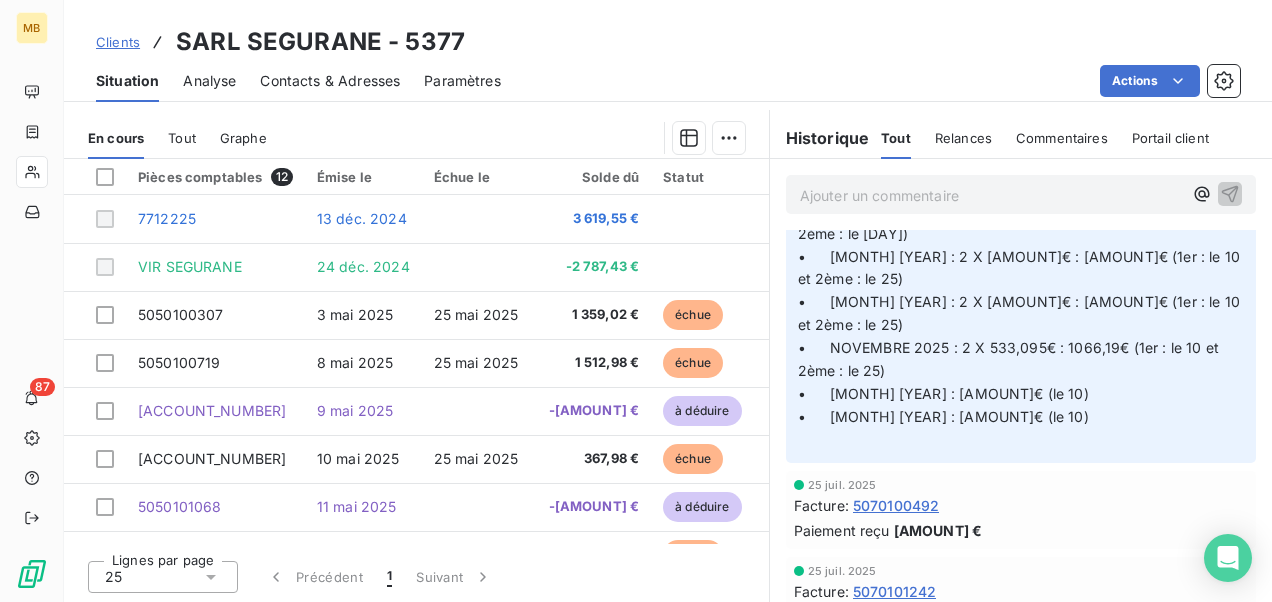 scroll, scrollTop: 280, scrollLeft: 0, axis: vertical 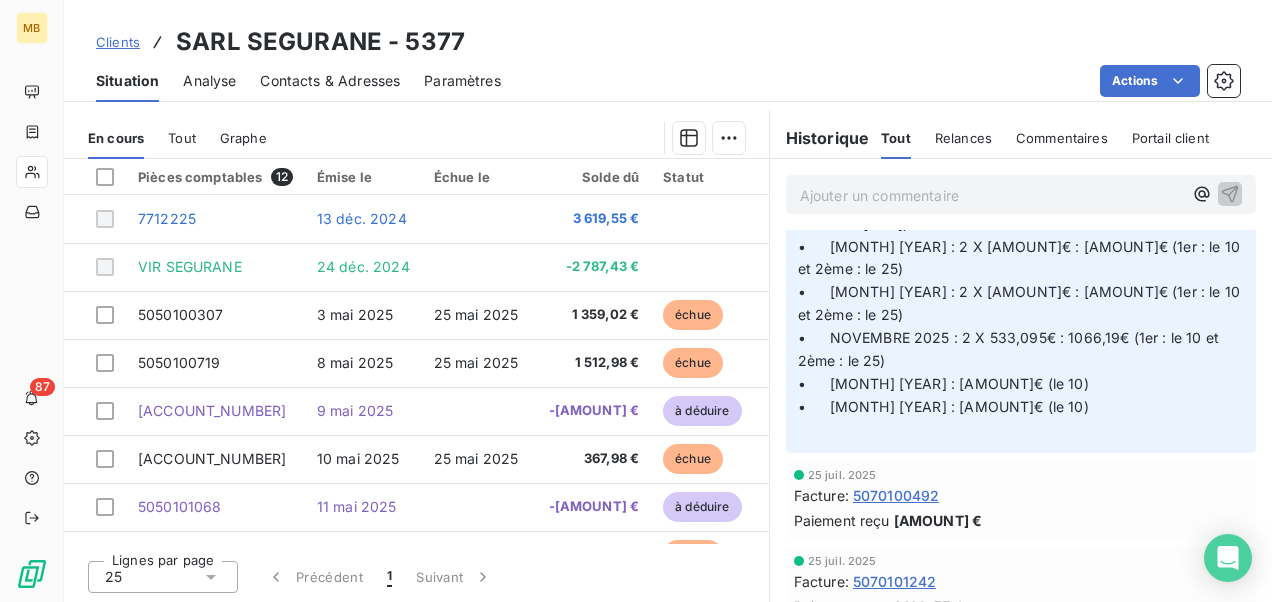 click on "@ [NAME] [LASTNAME] ﻿ @ [NAME] [LASTNAME] ﻿ @ [NAME] [LASTNAME] ﻿ @ [NAME] [LASTNAME]
Bonjour,
Le client doit actuellement en plus de son encours de facture : 5330,95€
Le relevé de la deuxième quinzaine de mai n'a pas été prélevé pour un montant de 4498,83€
+ la différence de l'impayé du 13.12.24 soit: 832,12€
Le client demande un échéancier en 10 fois soit:
•	AOUT [YEAR] : 2 X 533,095€ : 1066,19€ (1er : le 10 et 2ème : le 25)
•	SEPTEMBRE [YEAR] : 2 X 533,095€ : 1066,19€ (1er : le 10 et 2ème : le 25)
•	OCTOBRE [YEAR] : 2 X 533,095€ : 1066,19€ (1er : le 10 et 2ème : le 25)
•	NOVEMBRE [YEAR] : 2 X 533,095€ : 1066,19€ (1er : le 10 et 2ème : le 25)
•	DECEMBRE [YEAR] : 533,095€ (le 10)
•	JANVIER [YEAR] : 533,095€ (le 10)
﻿" at bounding box center (1021, 212) 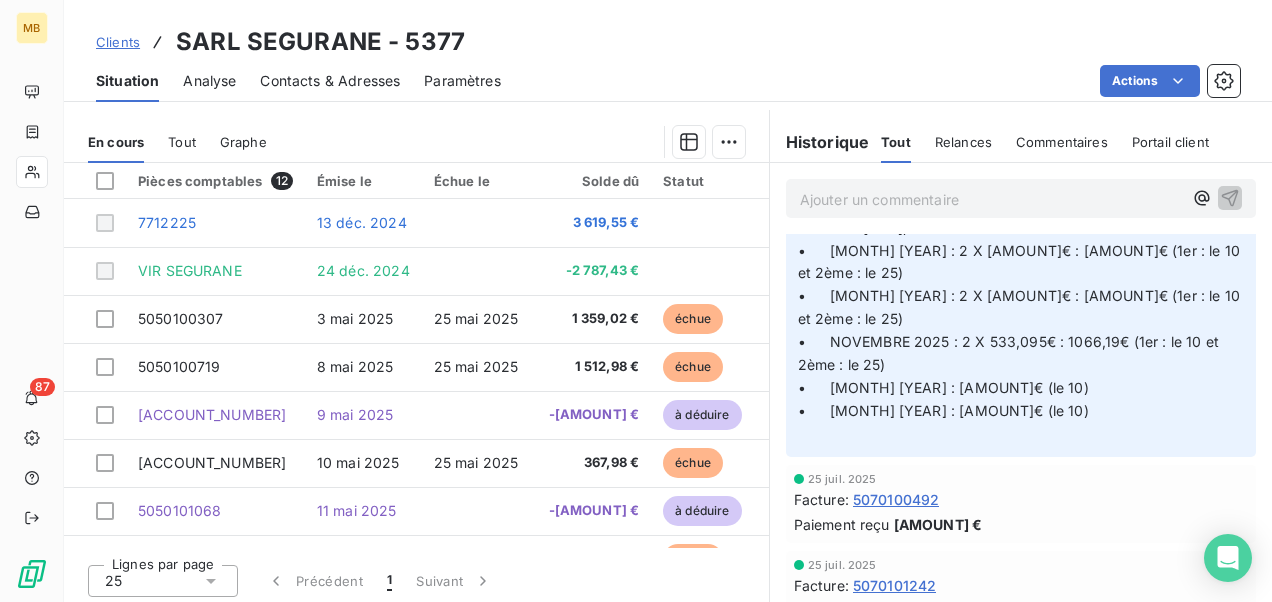 scroll, scrollTop: 330, scrollLeft: 0, axis: vertical 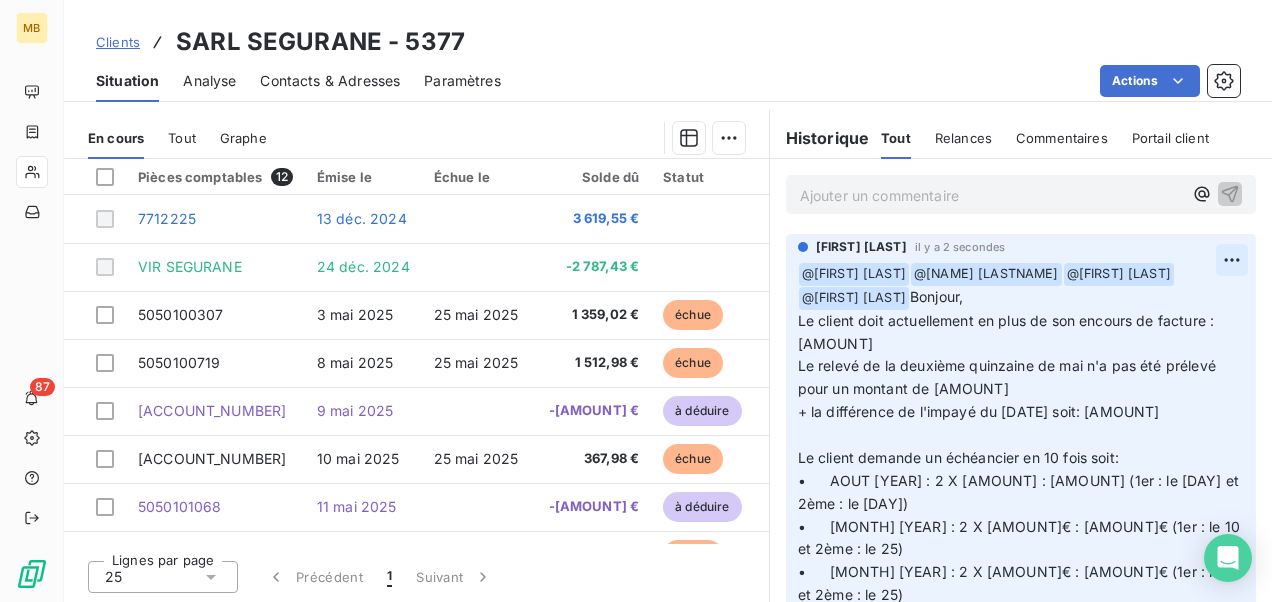 click on "MB 87 Clients SARL SEGURANE - 5377 Situation Analyse Contacts & Adresses Paramètres Actions Informations client Propriétés Client Tags Encours client   [AMOUNT] 0 Échu [AMOUNT] Non-échu [AMOUNT]   Débit divers [AMOUNT] Crédit divers [AMOUNT] Avoirs non associés [AMOUNT]   Limite d’encours Ajouter une limite d’encours autorisé Gestion du risque Surveiller ce client en intégrant votre outil de gestion des risques client. Relance Aucune relance prévue En cours Tout Graphe Pièces comptables 12 Émise le Échue le Solde dû Statut Délai   Retard   7712225 [DATE] [AMOUNT] 236 j VIR SEGURANE [DATE] [AMOUNT] 225 j 5050100307 [DATE] [DATE] [AMOUNT] échue 95 j +73 j 5050100719 [DATE] [DATE] [AMOUNT] échue 90 j +73 j 5050100912 [DATE] [AMOUNT] à déduire 89 j 5050101022 [DATE] [DATE] [AMOUNT] échue 88 j +73 j 5050101068 [DATE] [AMOUNT] à déduire 87 j 5050101500 83 j" at bounding box center (636, 301) 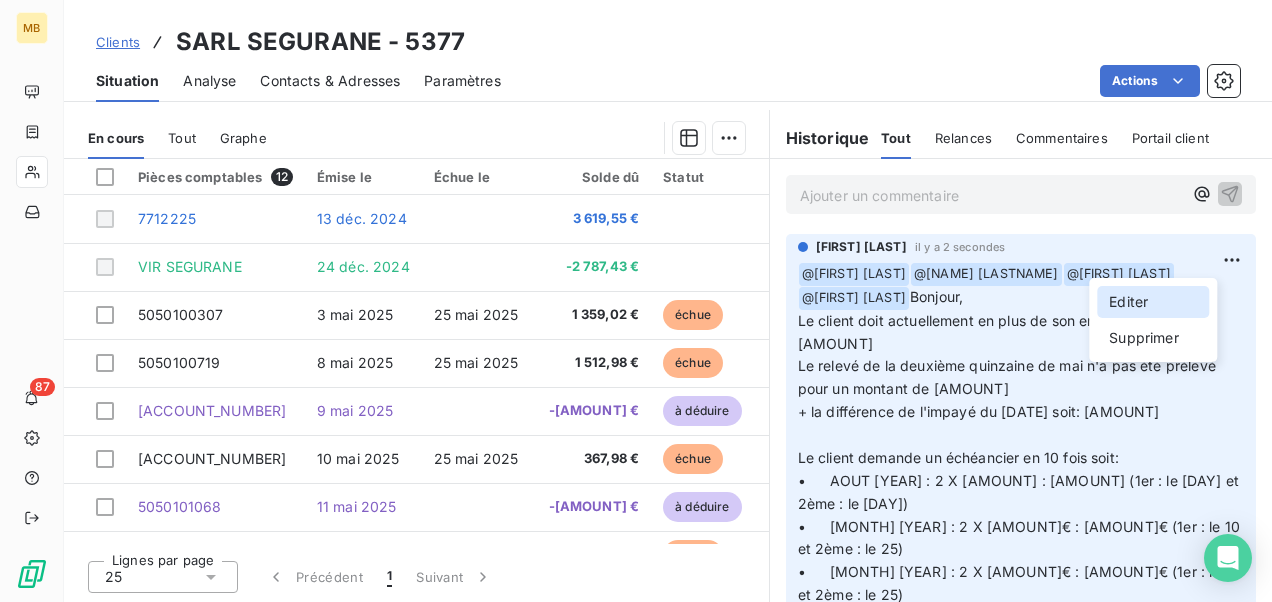 click on "Editer" at bounding box center [1153, 302] 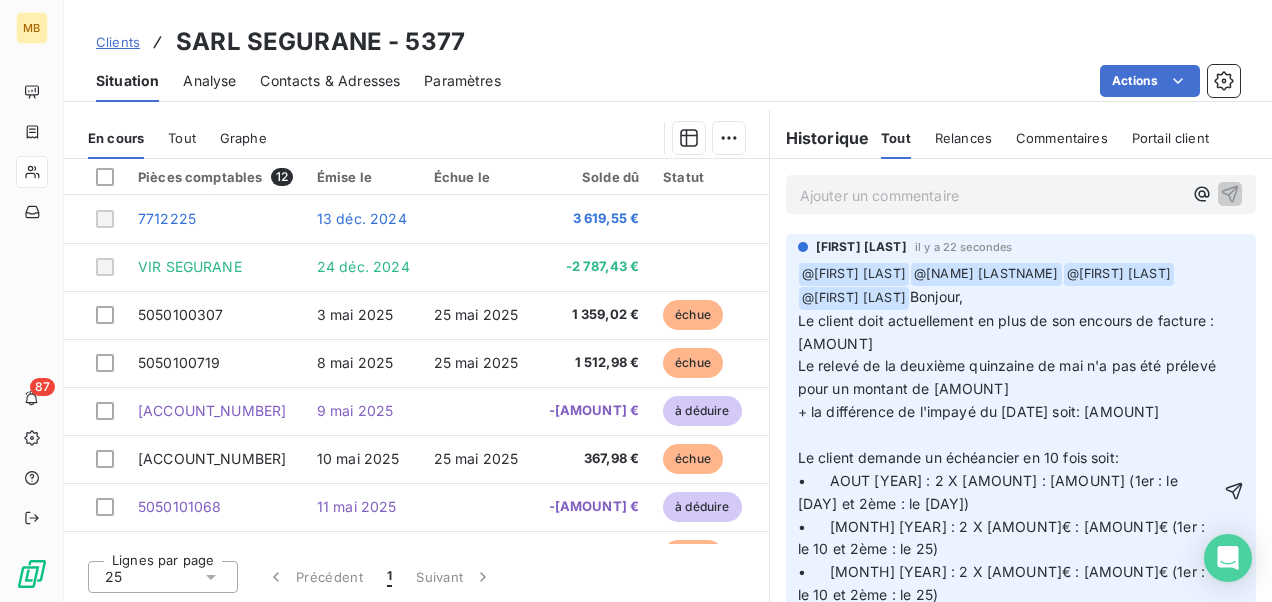click on "﻿ @ [LAST] ﻿ ﻿ @ [LAST] ﻿ ﻿ @ [LAST] ﻿ ﻿ @ [LAST] ﻿
Bonjour,
Le client doit actuellement en plus de son encours de facture : 5330,95€
Le relevé de la deuxième quinzaine de mai n'a pas été prélevé pour un montant de 4498,83€
+ la différence de l'impayé du 13.12.24 soit: 832,12€
Le client demande un échéancier en 10 fois soit:
•	AOUT 2025 : 2 X 533,095€ : 1066,19€ (1er : le 10 et 2ème : le 25)
•	SEPTEMBRE 2025 : 2 X 533,095€ : 1066,19€ (1er : le 10 et 2ème : le 25)
•	OCTOBRE 2025 : 2 X 533,095€ : 1066,19€ (1er : le 10 et 2ème : le 25)
•	NOVEMBRE 2025 : 2 X 533,095€ : 1066,19€ (1er : le 10 et 2ème : le 25)
•	DECEMBRE 2025 : 533,095€ (le 10)
•	JANVIER 2026 : 533,095€ (le 10)
﻿" at bounding box center (1009, 492) 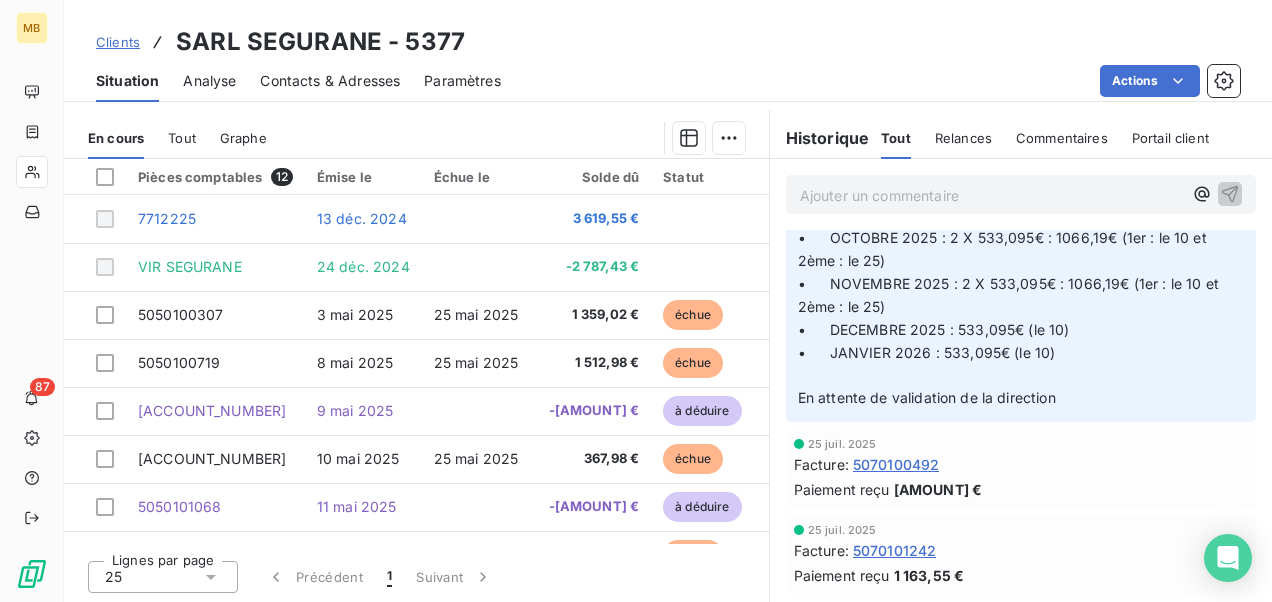 scroll, scrollTop: 338, scrollLeft: 0, axis: vertical 